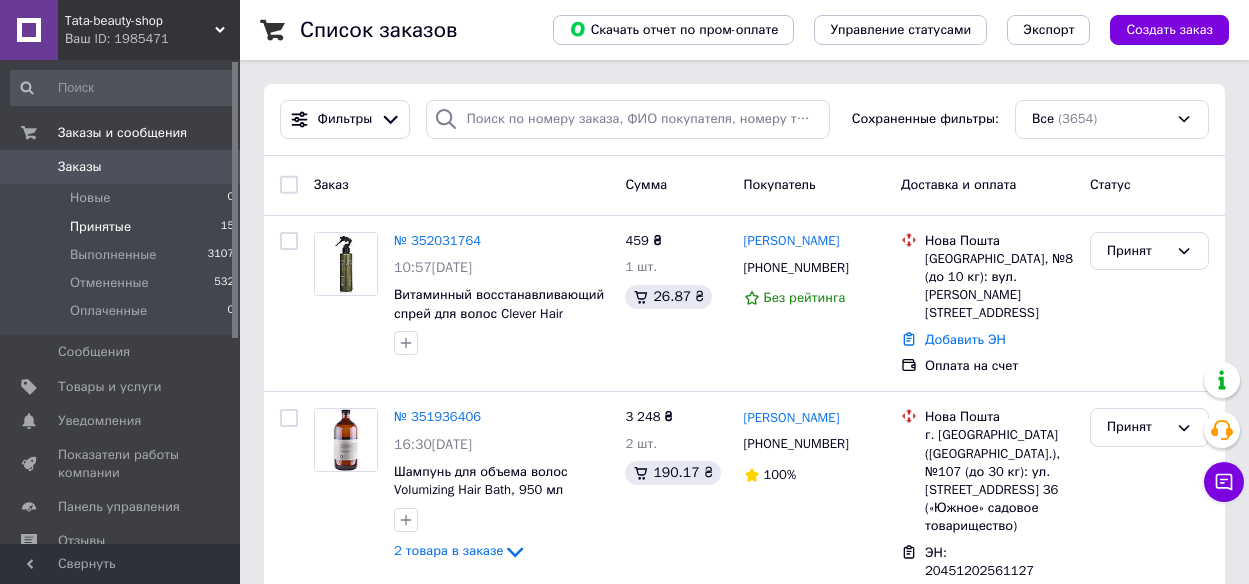 scroll, scrollTop: 0, scrollLeft: 0, axis: both 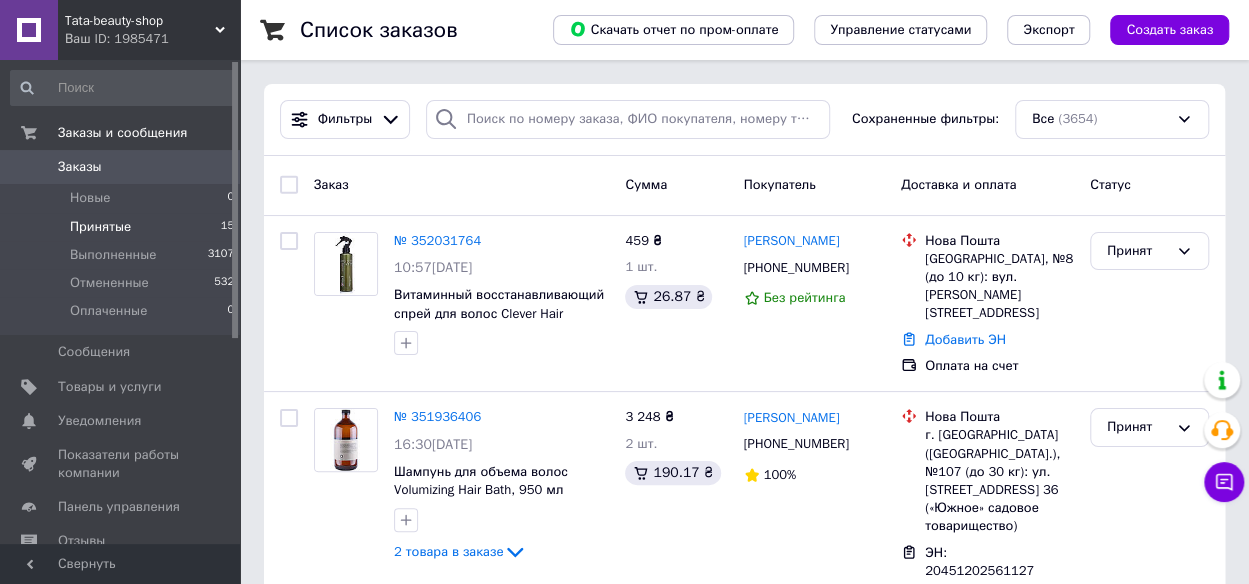 click on "Принятые" at bounding box center [100, 227] 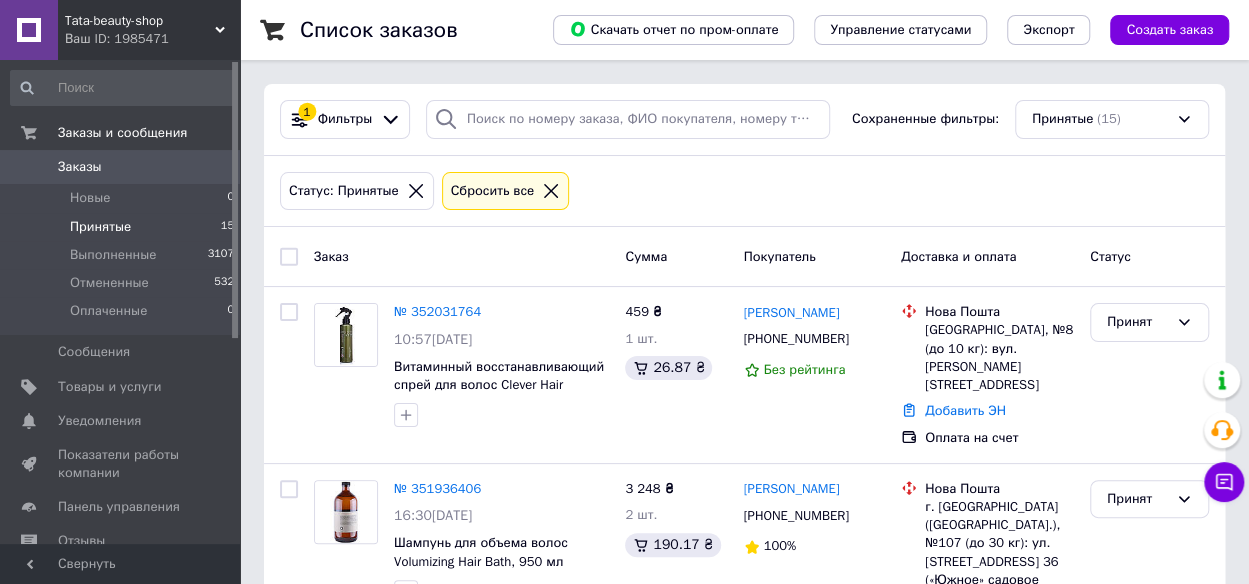 click on "Принятые" at bounding box center (100, 227) 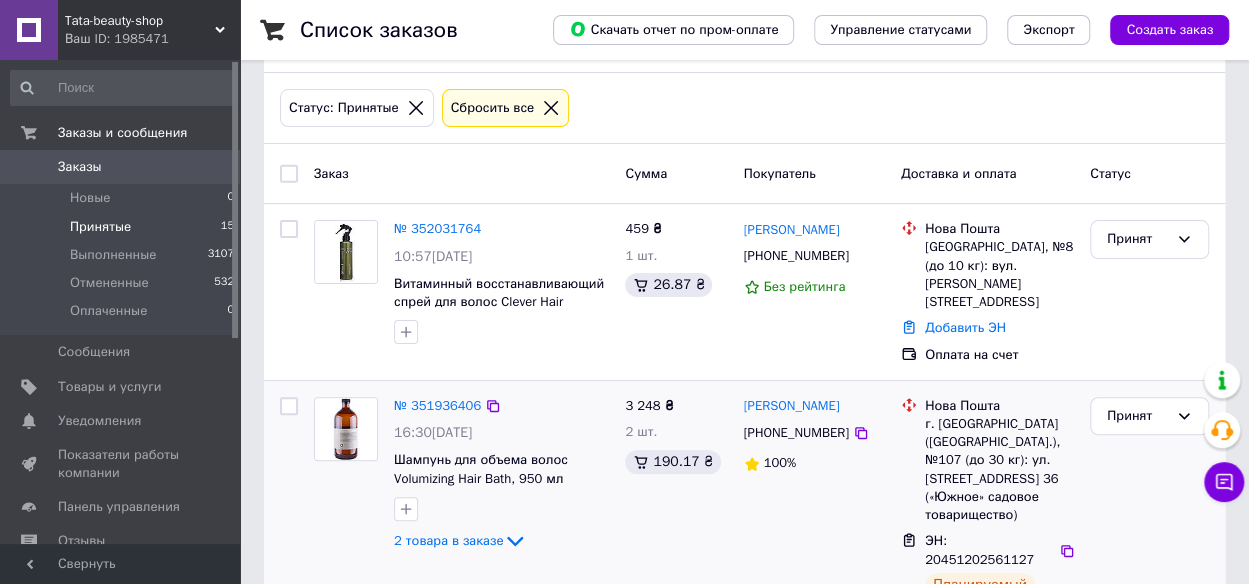 scroll, scrollTop: 200, scrollLeft: 0, axis: vertical 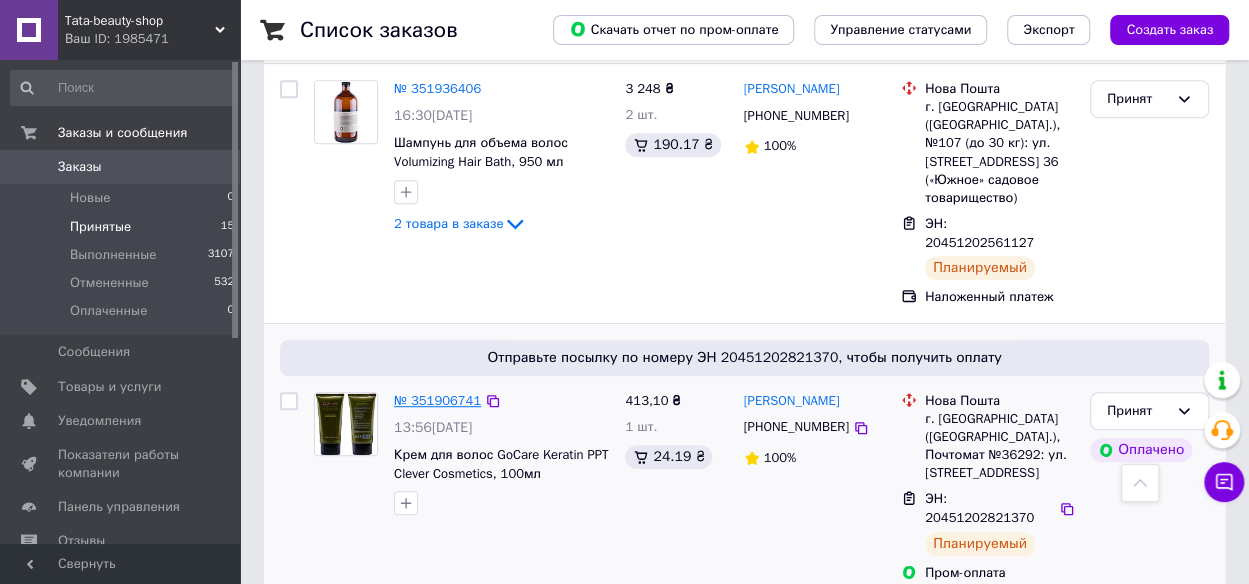 click on "№ 351906741" at bounding box center (437, 400) 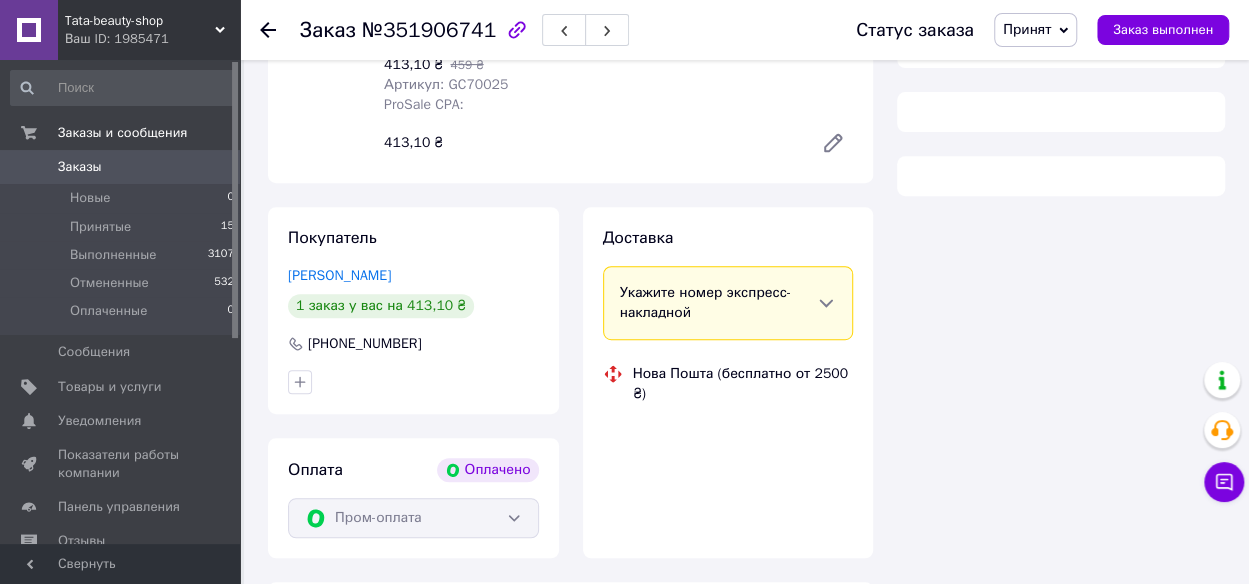 scroll, scrollTop: 396, scrollLeft: 0, axis: vertical 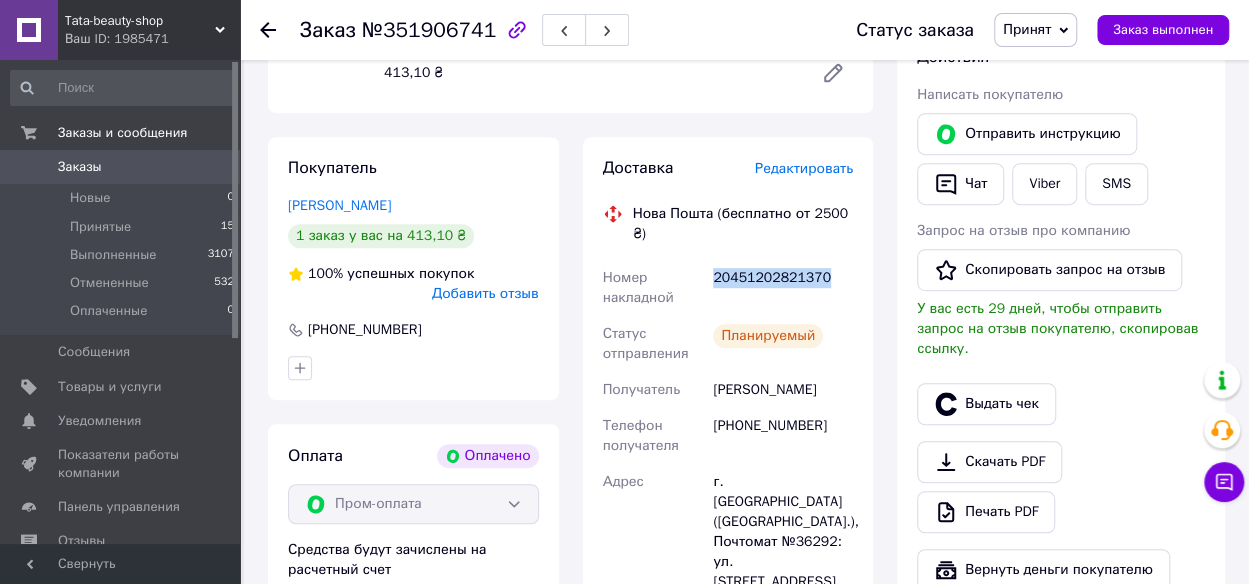 drag, startPoint x: 826, startPoint y: 284, endPoint x: 711, endPoint y: 283, distance: 115.00435 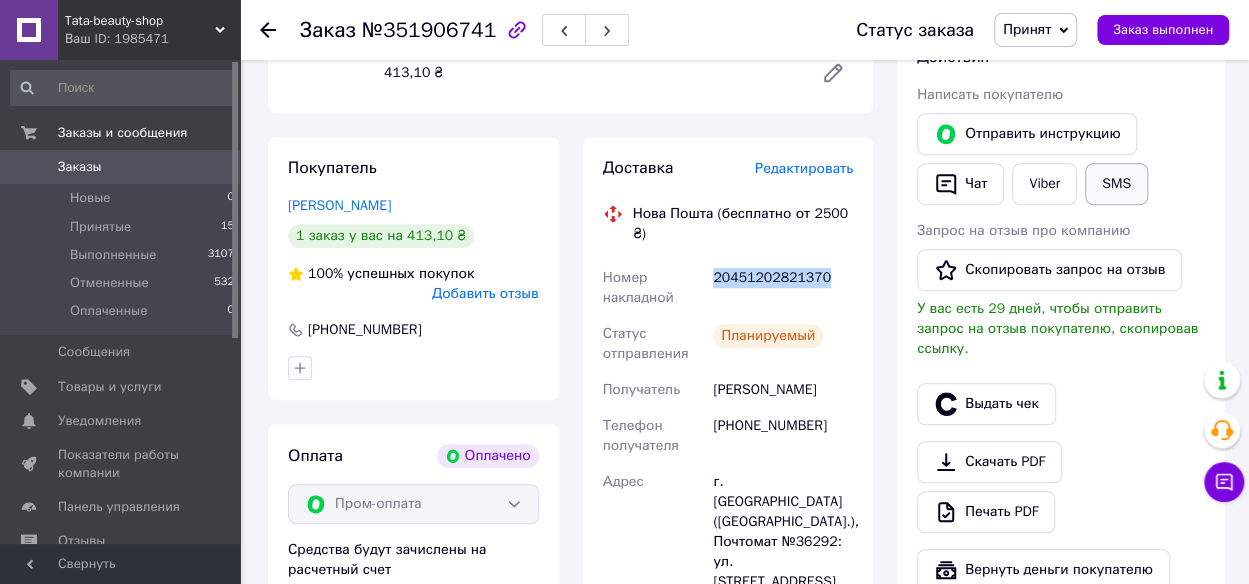 click on "SMS" at bounding box center (1116, 184) 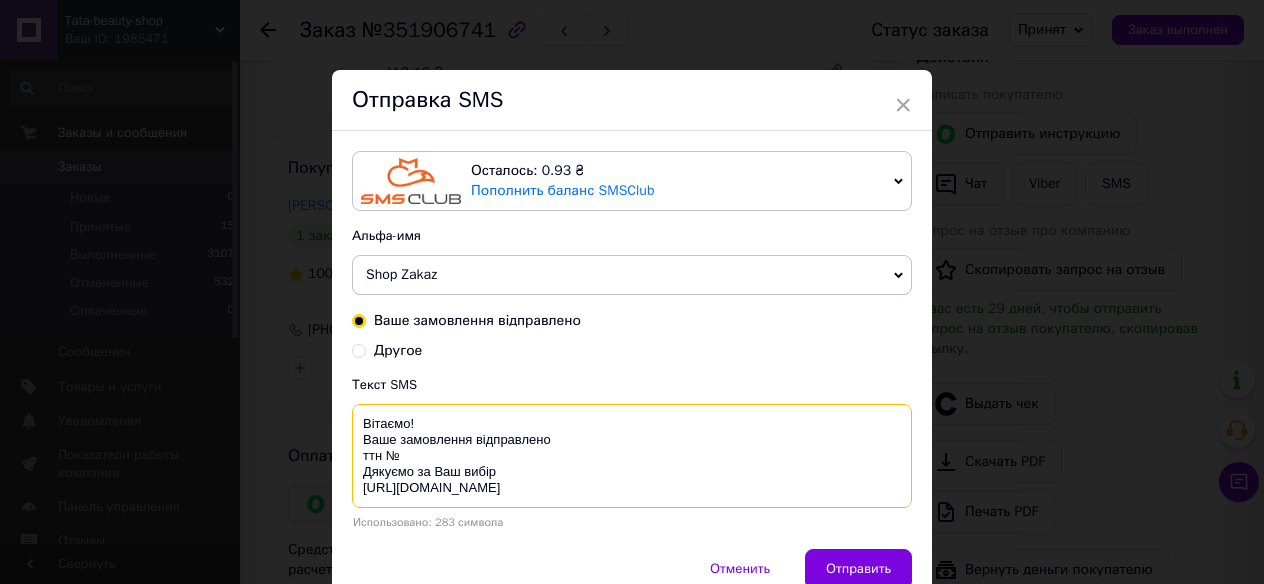 click on "Вітаємо!
Ваше замовлення відправлено
ттн №
Дякуємо за Ваш вибір
https://tata-beauty-shop.com.ua/
ВАЖЛИВО!! Будь ласка, оглядайте товар при отриманні на пошті.
Якщо товар пошкоджено, прохання залишити його на пошті та повідомити нам за номером 0990690118 і ми вирішимо це питання." at bounding box center (632, 456) 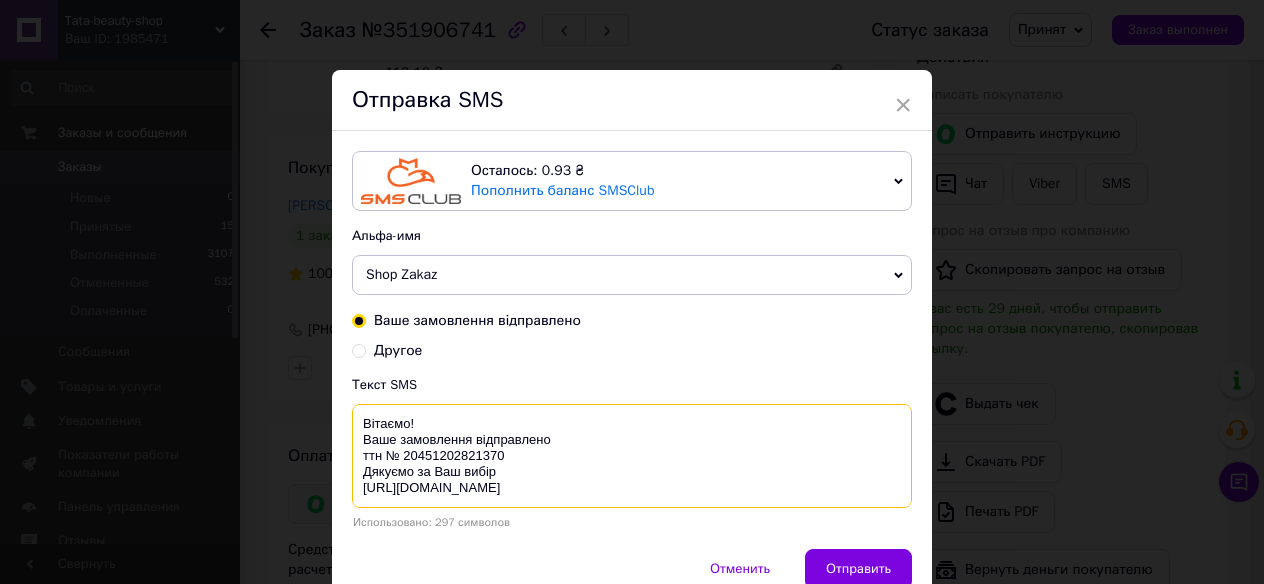 drag, startPoint x: 359, startPoint y: 438, endPoint x: 576, endPoint y: 481, distance: 221.21935 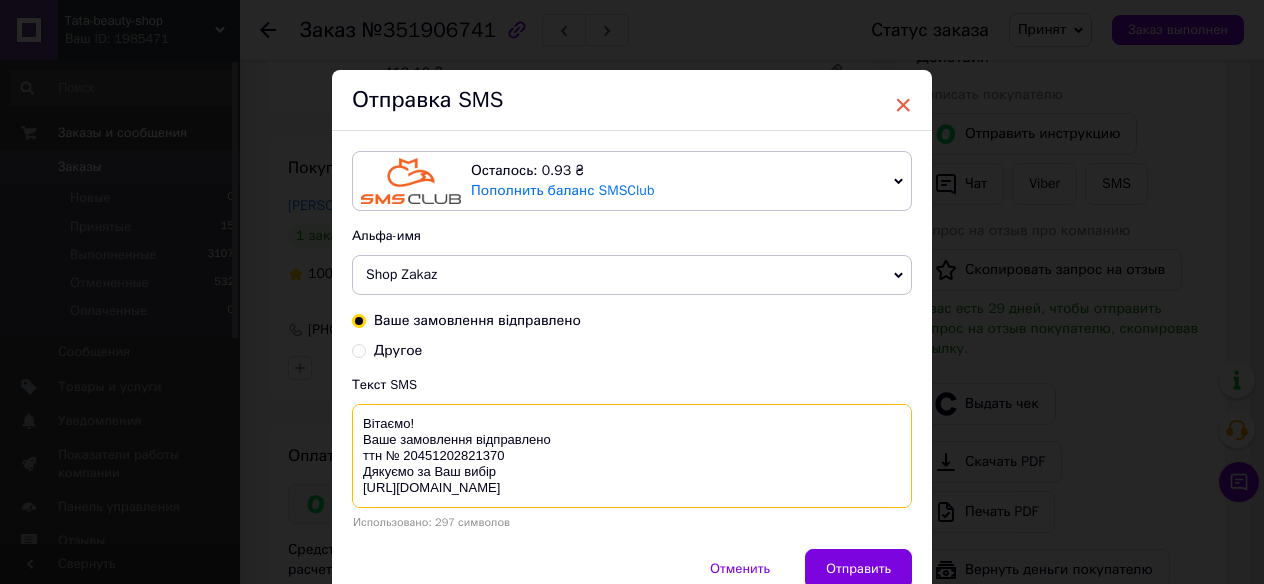type on "Вітаємо!
Ваше замовлення відправлено
ттн № 20451202821370
Дякуємо за Ваш вибір
https://tata-beauty-shop.com.ua/
ВАЖЛИВО!! Будь ласка, оглядайте товар при отриманні на пошті.
Якщо товар пошкоджено, прохання залишити його на пошті та повідомити нам за номером 0990690118 і ми вирішимо це питання." 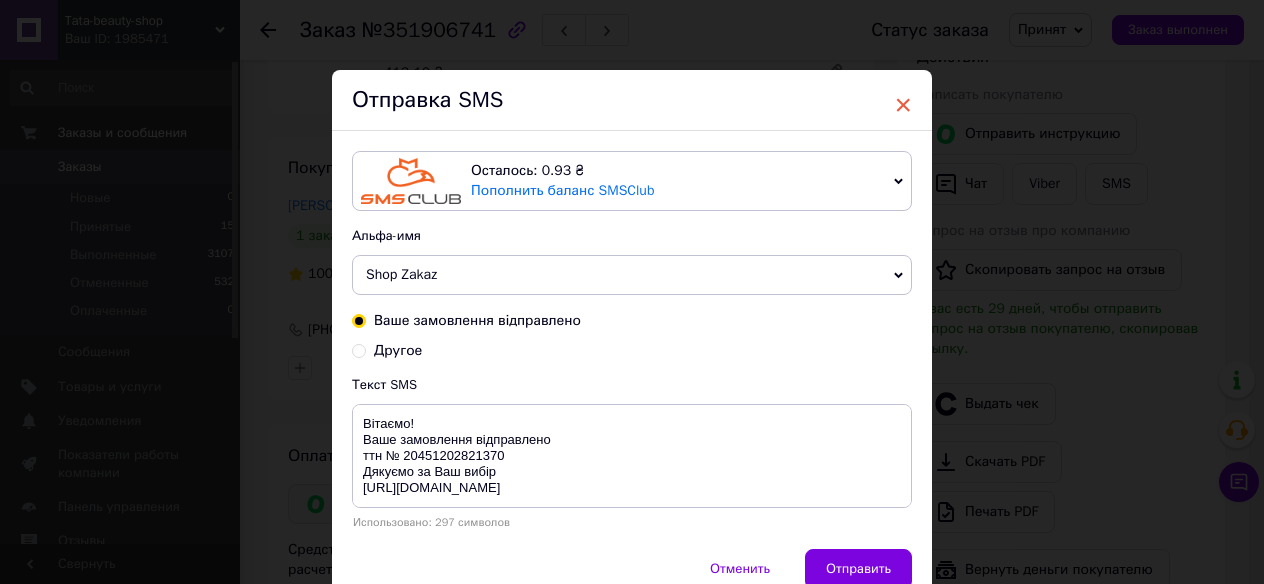 click on "×" at bounding box center (903, 105) 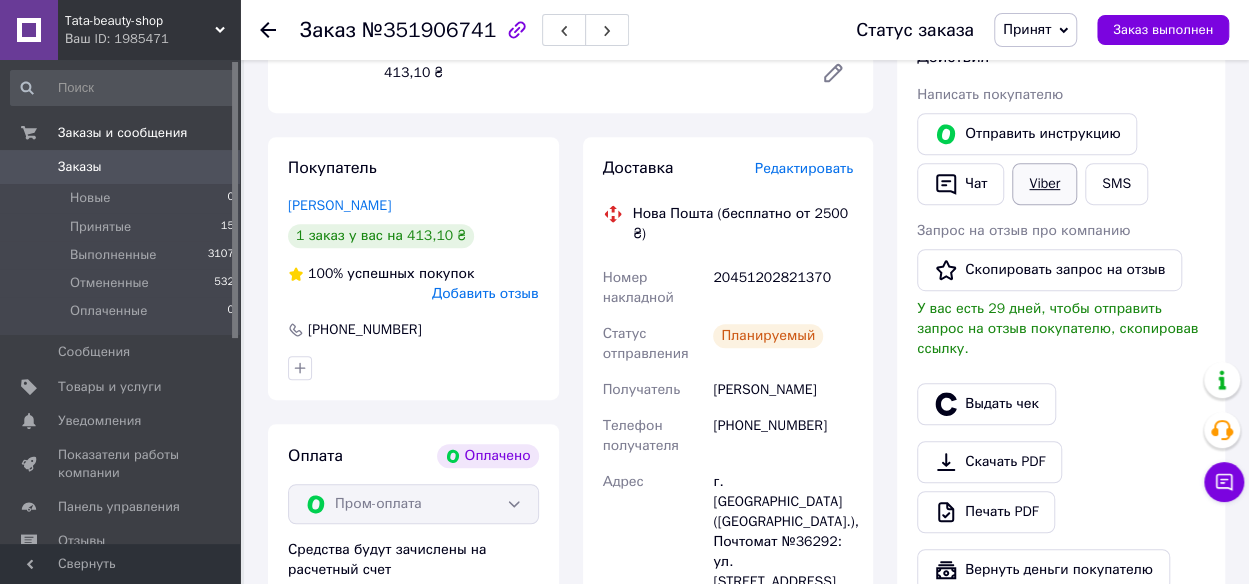 click on "Viber" at bounding box center (1044, 184) 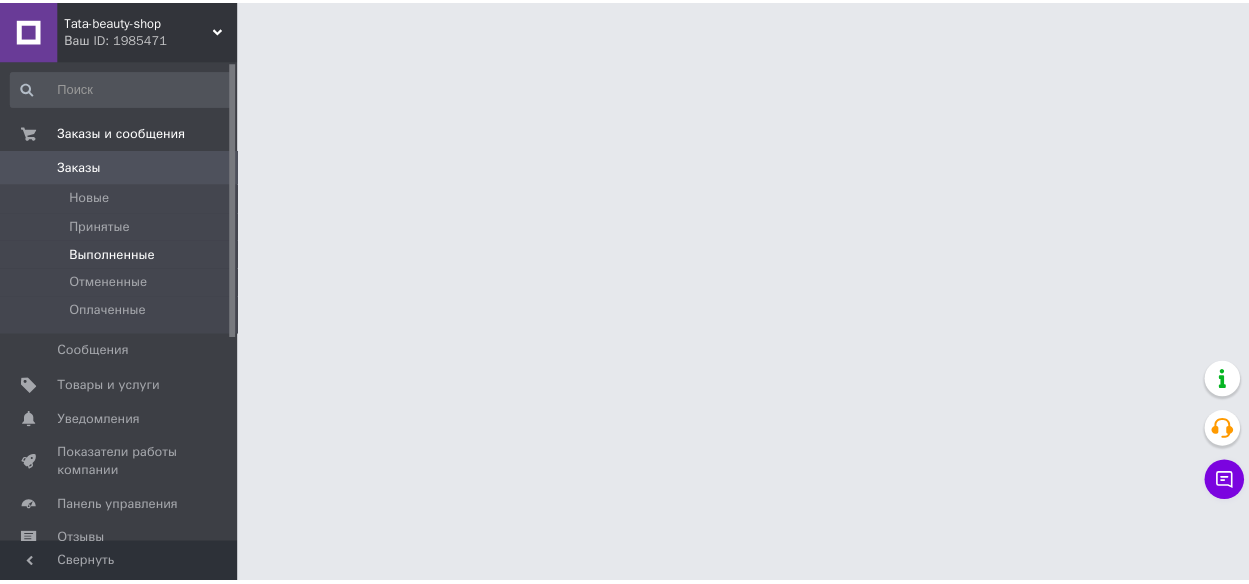 scroll, scrollTop: 0, scrollLeft: 0, axis: both 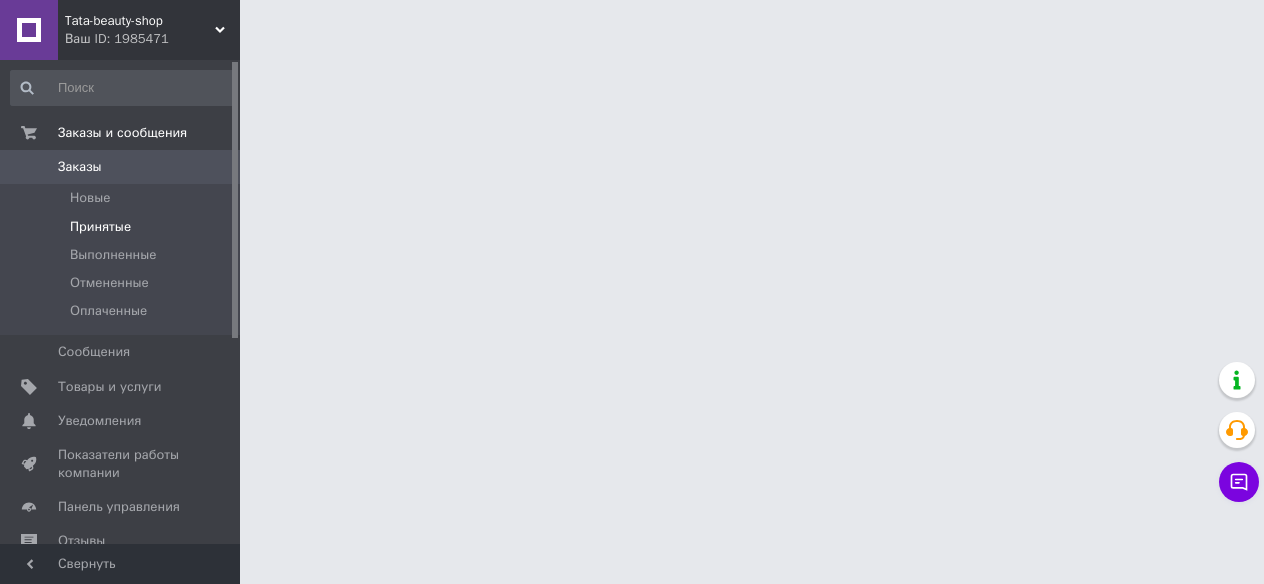 click on "Принятые" at bounding box center [100, 227] 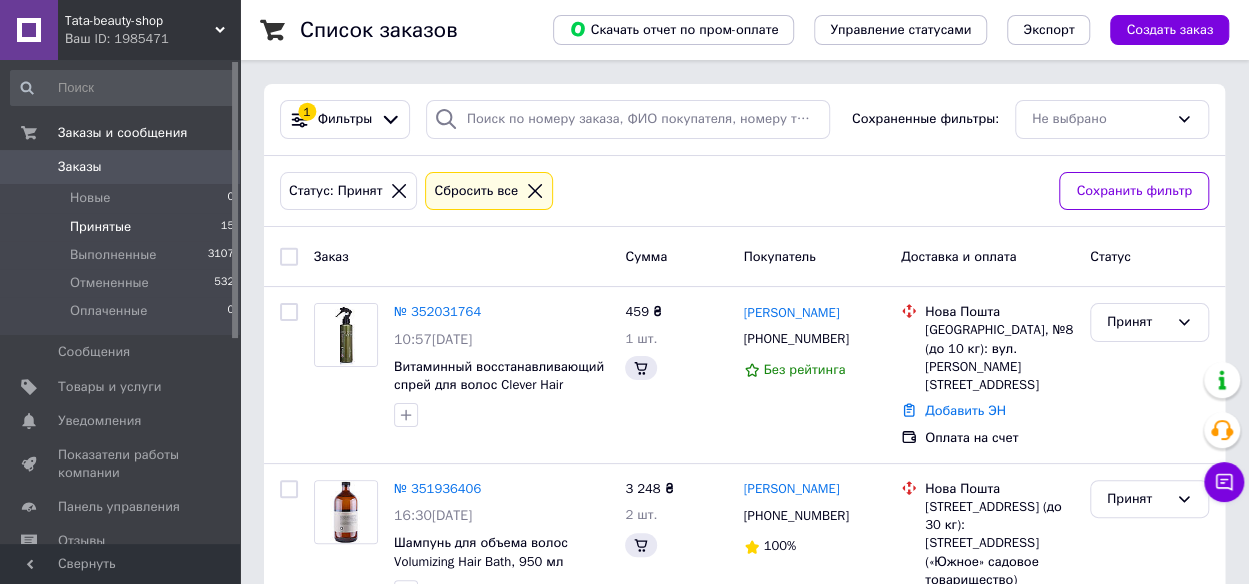 click on "Принятые" at bounding box center (100, 227) 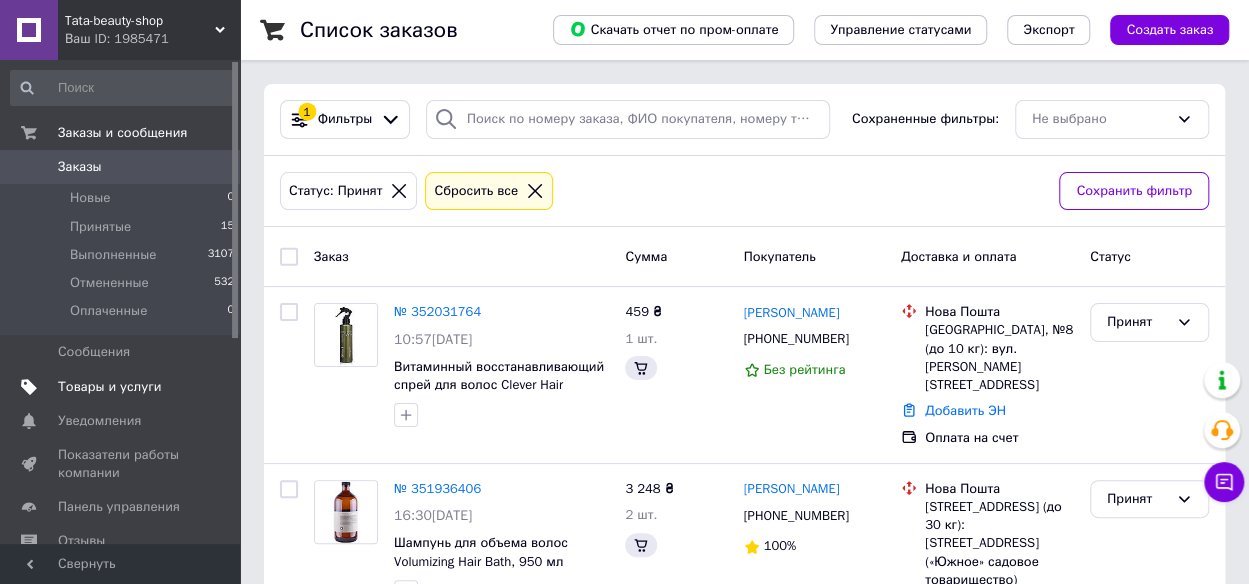 click on "Товары и услуги" at bounding box center (110, 387) 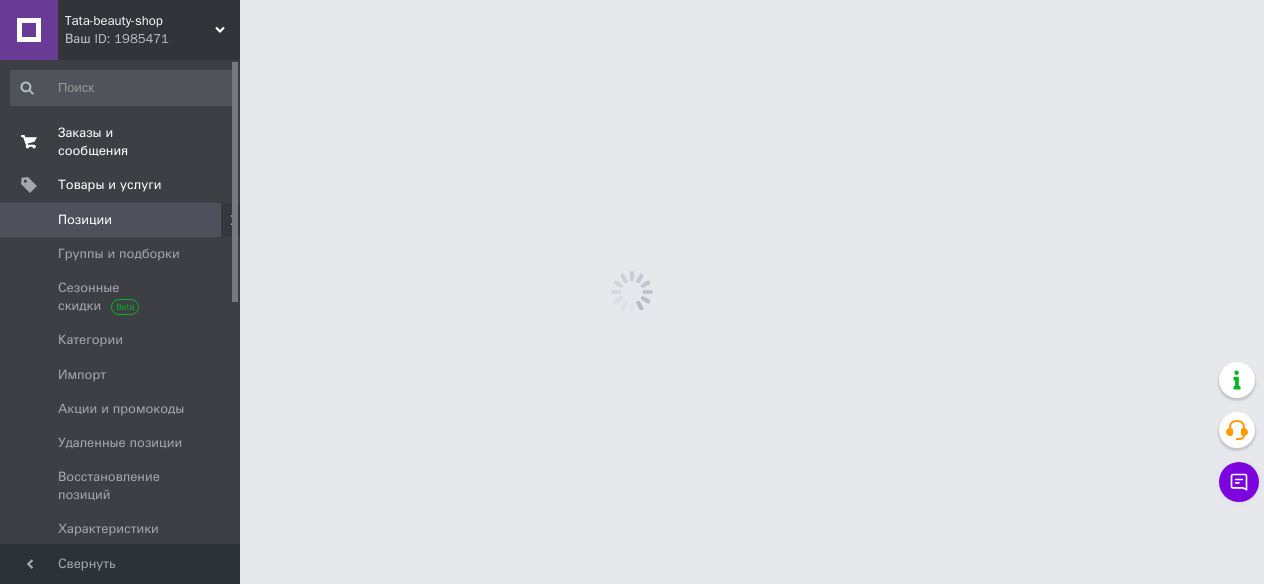 click on "Заказы и сообщения" at bounding box center (121, 142) 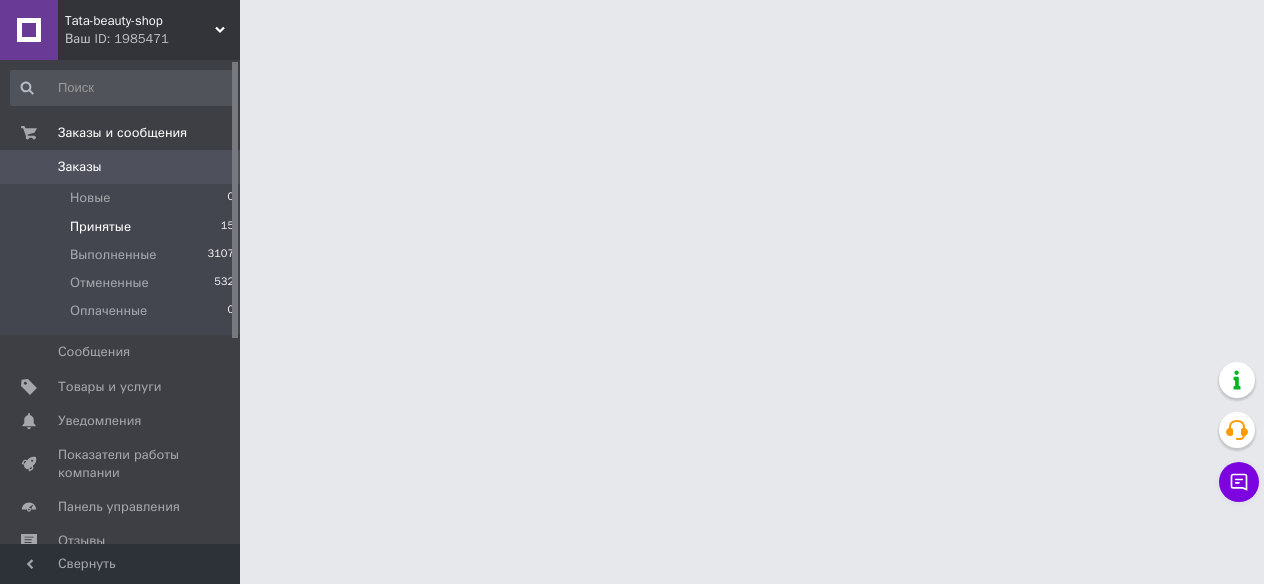 click on "Принятые" at bounding box center [100, 227] 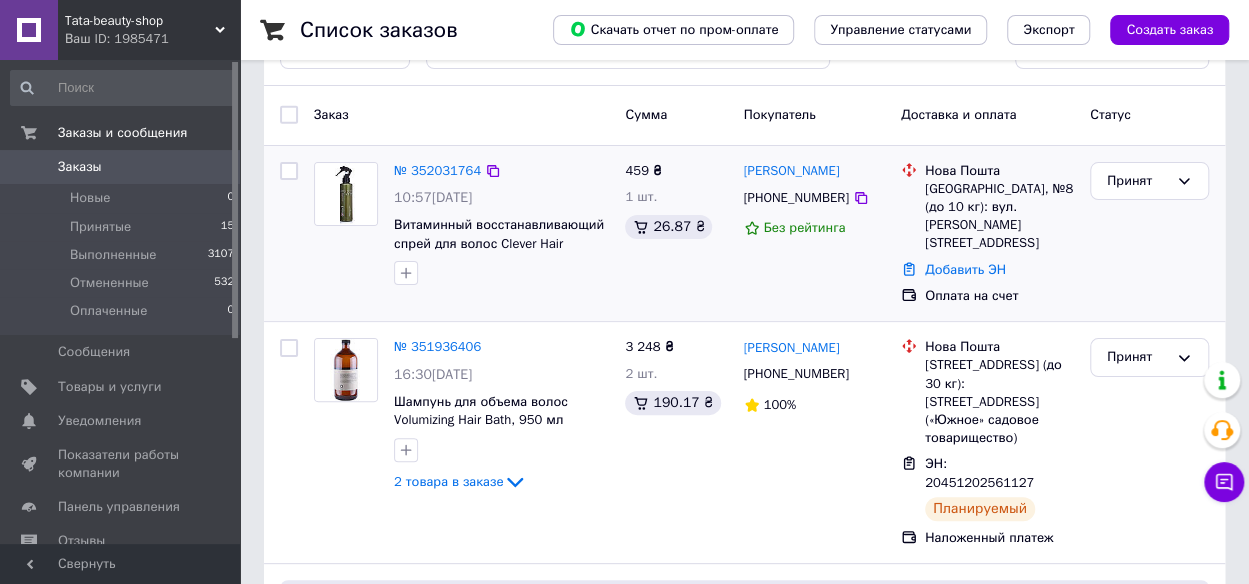scroll, scrollTop: 100, scrollLeft: 0, axis: vertical 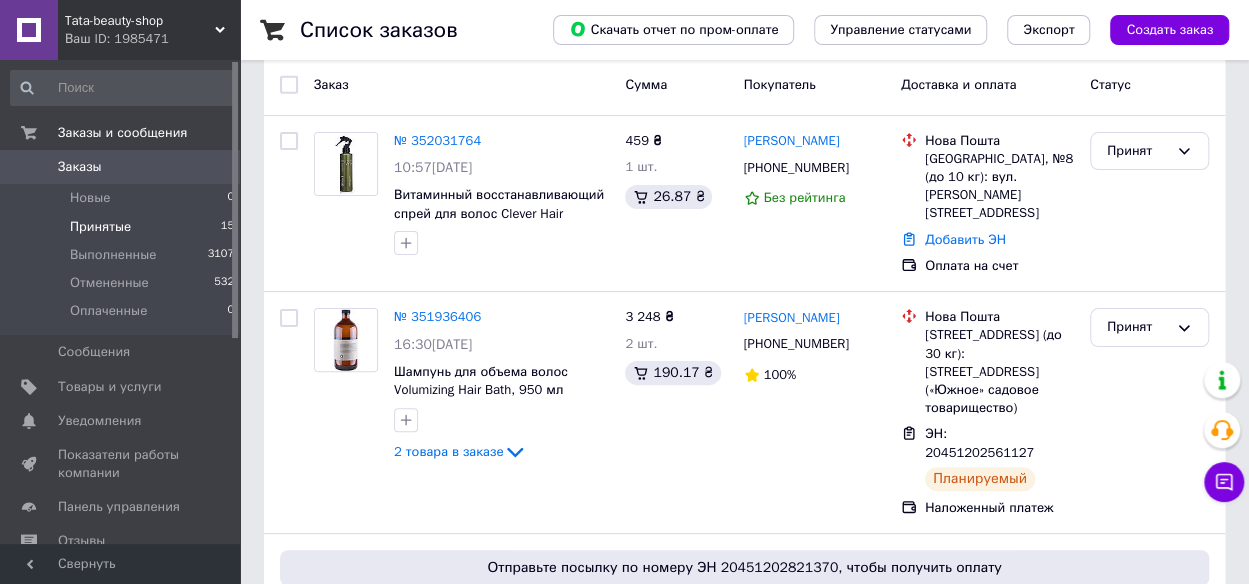 click on "Принятые" at bounding box center (100, 227) 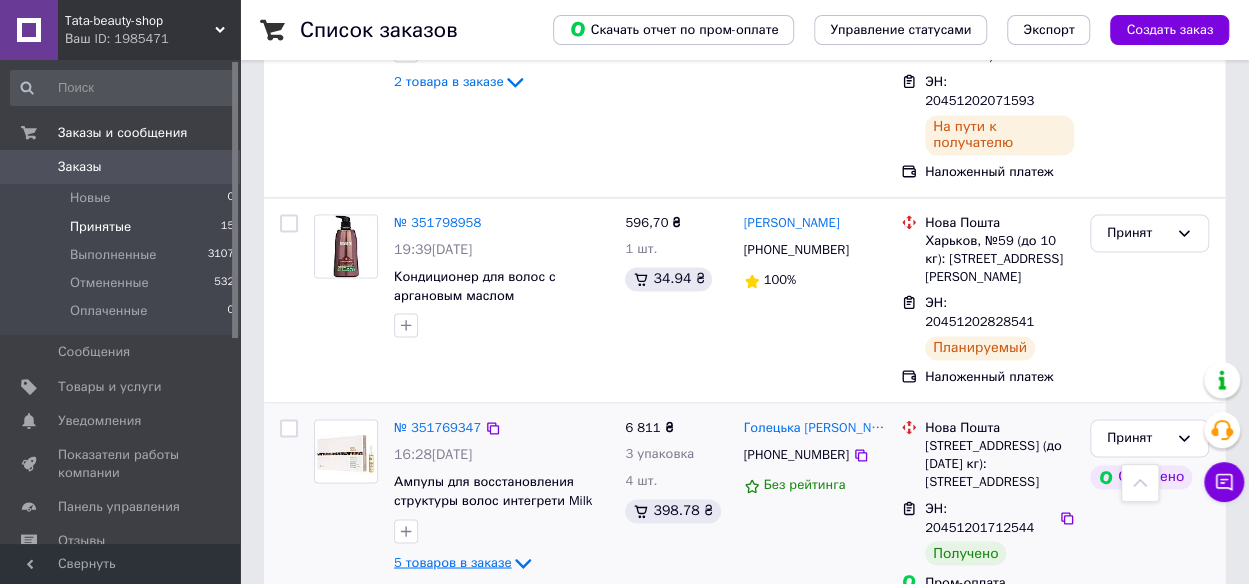 scroll, scrollTop: 1500, scrollLeft: 0, axis: vertical 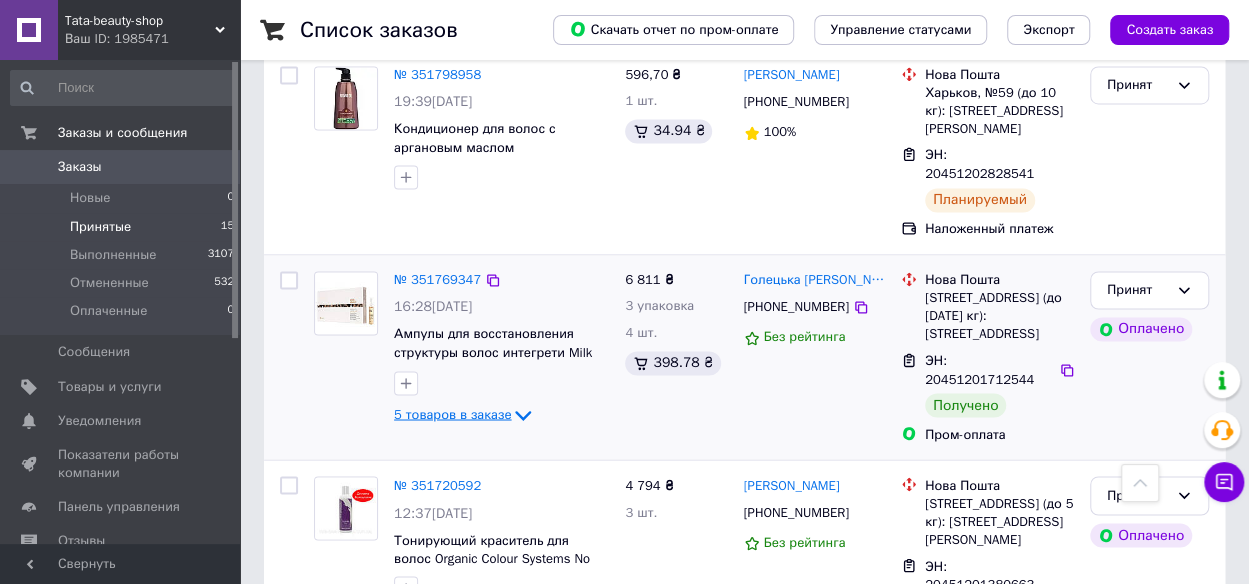 click on "5 товаров в заказе" at bounding box center (452, 413) 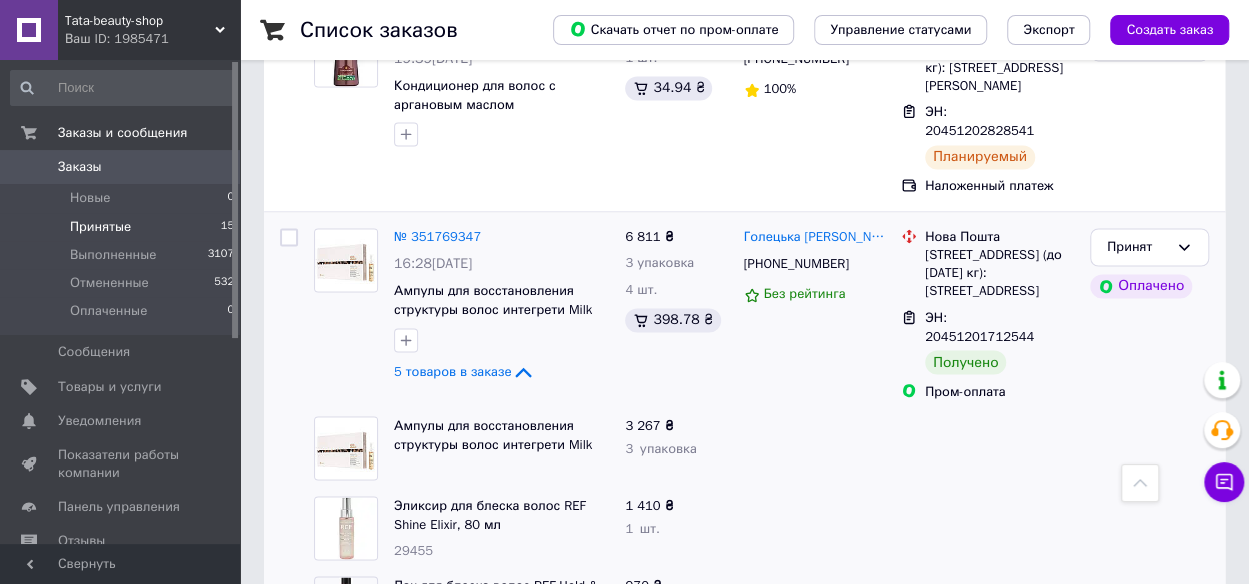 scroll, scrollTop: 1500, scrollLeft: 0, axis: vertical 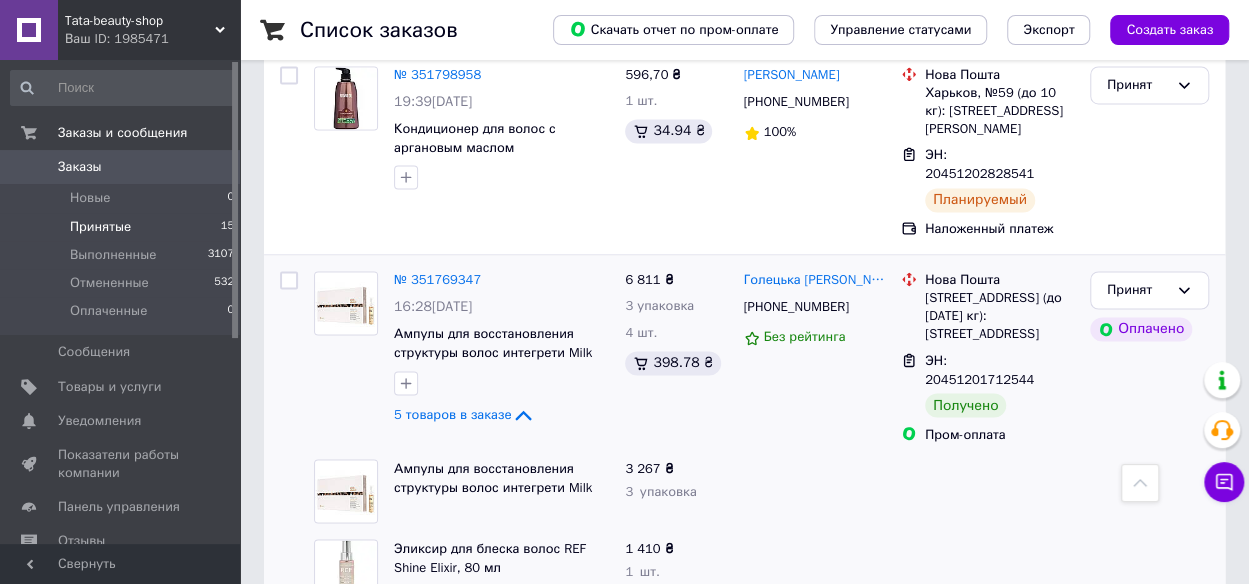 click on "Принятые" at bounding box center (100, 227) 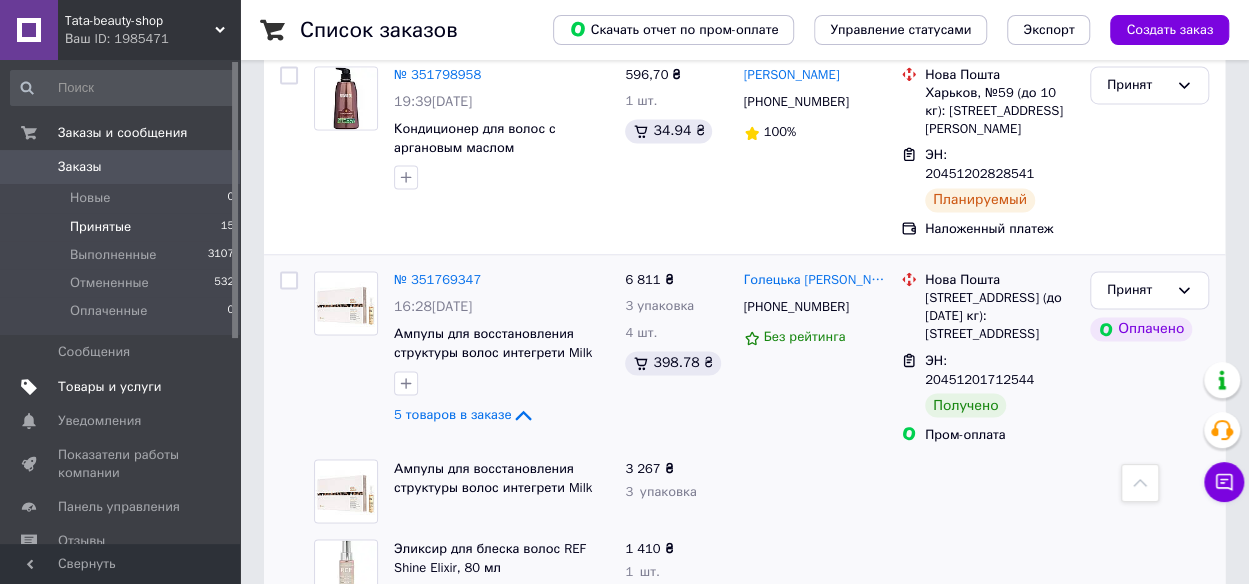 click on "Товары и услуги" at bounding box center (110, 387) 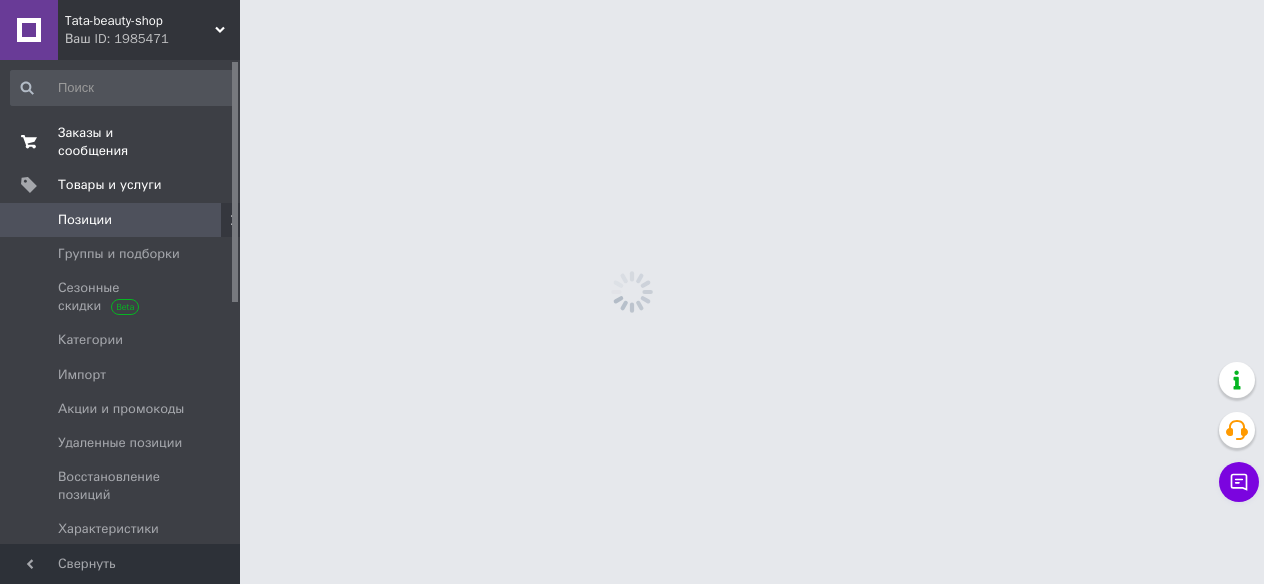click on "Заказы и сообщения" at bounding box center [121, 142] 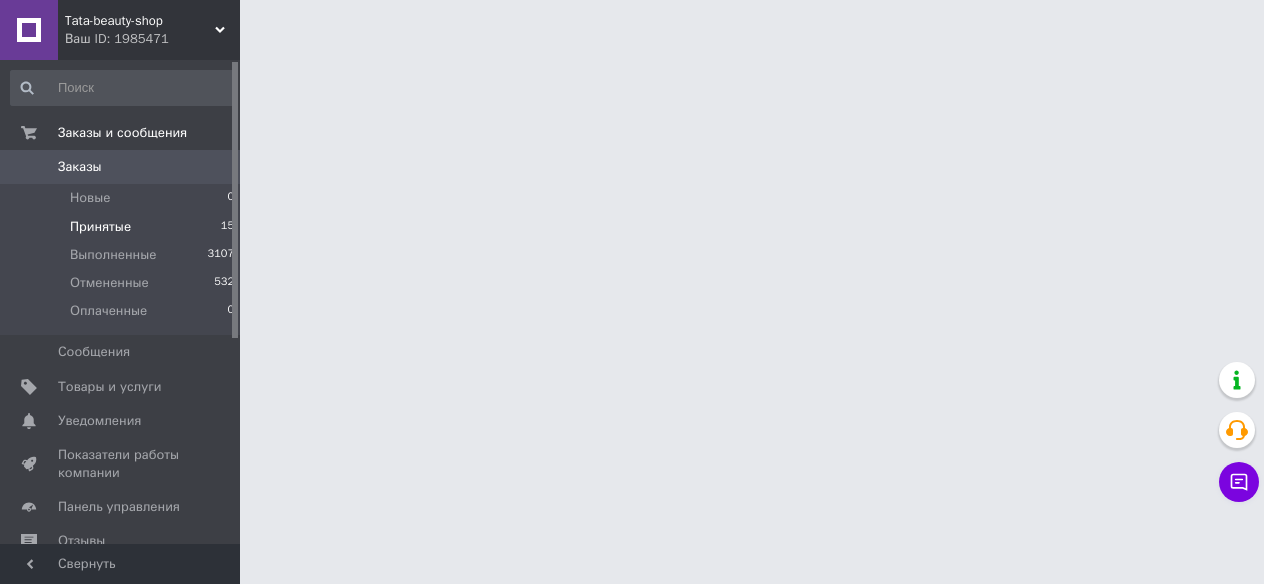 click on "Принятые" at bounding box center [100, 227] 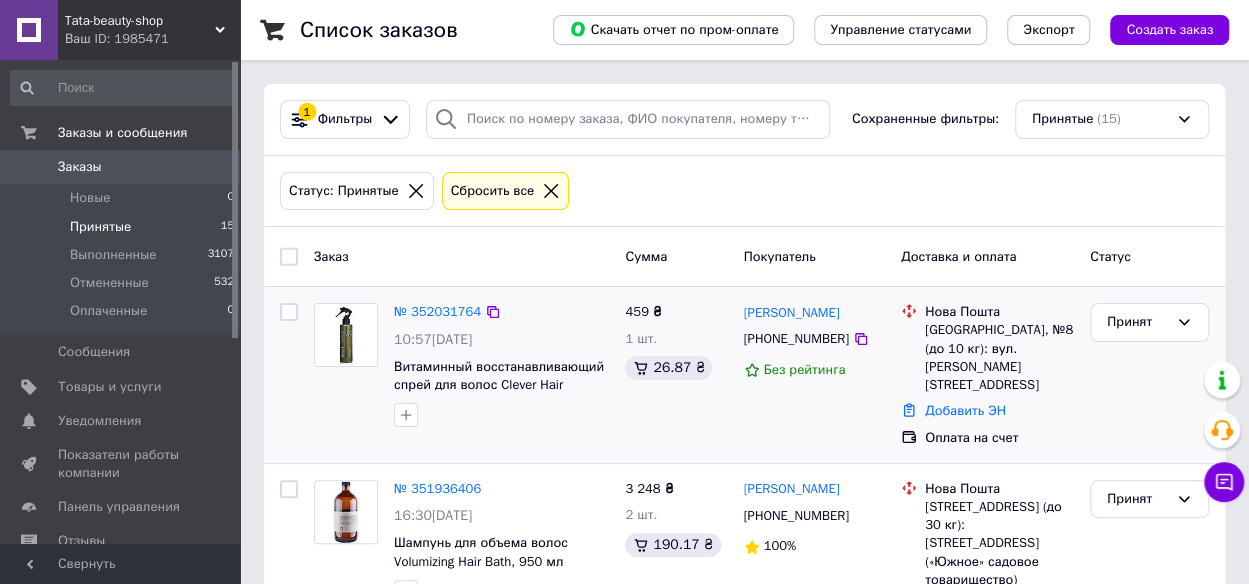 click on "№ 352031764 10:57, 10.07.2025 Витаминный восстанавливающий спрей для волос Clever Hair Cosmetics GoCare, 250мл 459 ₴ 1 шт. 26.87 ₴ Лілія Кучма +380976790080 Без рейтинга Нова Пошта Івано-Франківськ, №8 (до 10 кг): вул. Миколайчука, 30 Добавить ЭН Оплата на счет Принят" at bounding box center (744, 375) 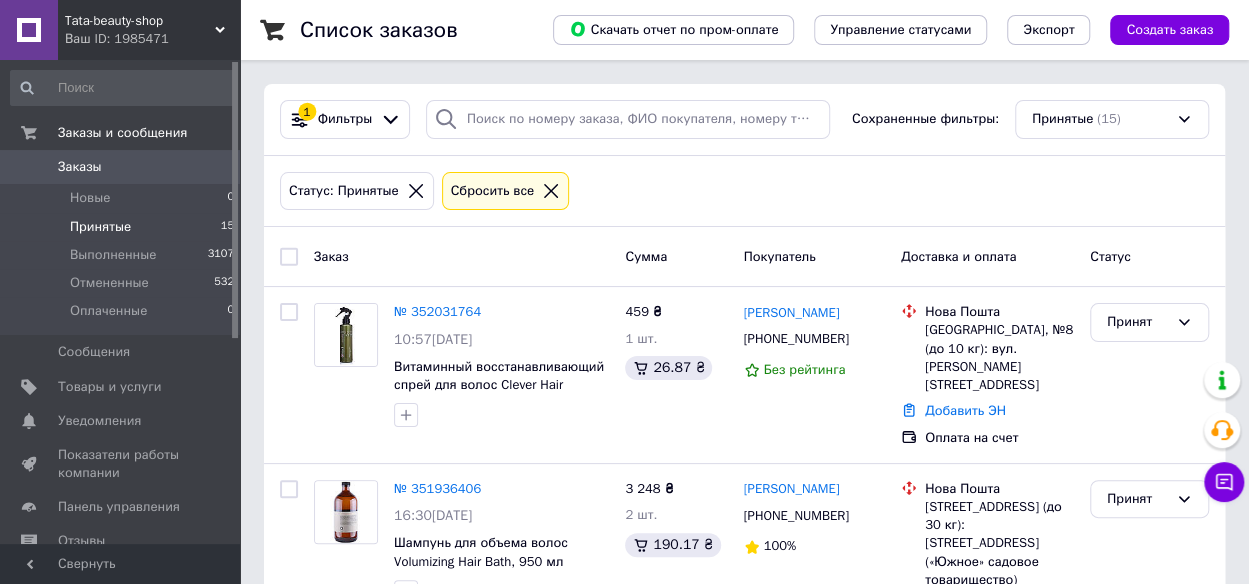 click on "Новые 0" at bounding box center (123, 198) 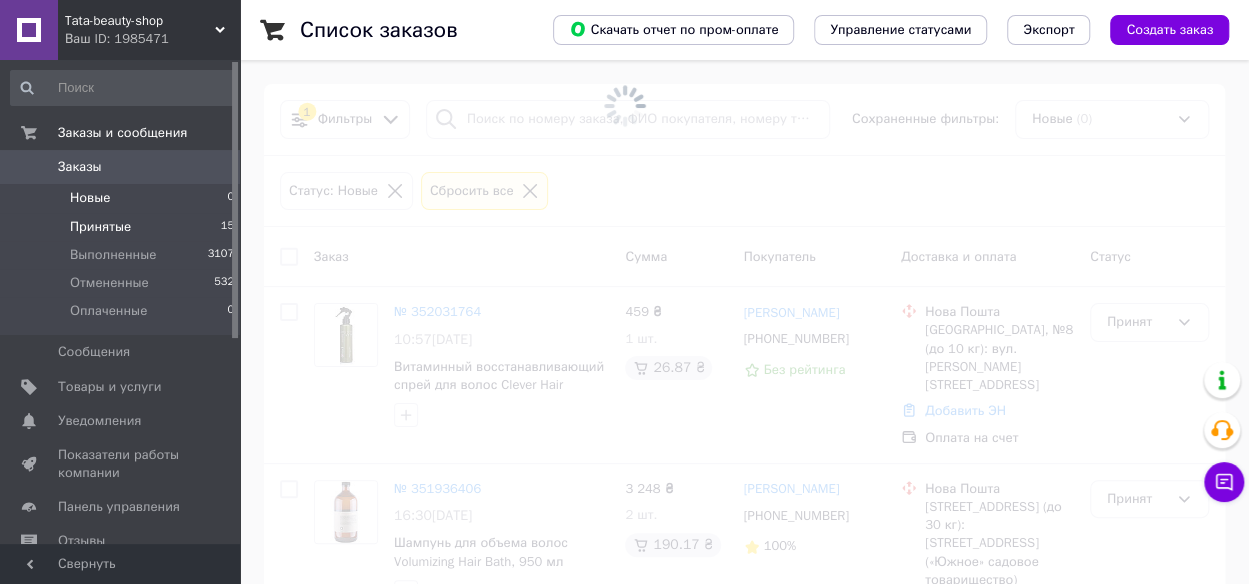 click on "Принятые" at bounding box center [100, 227] 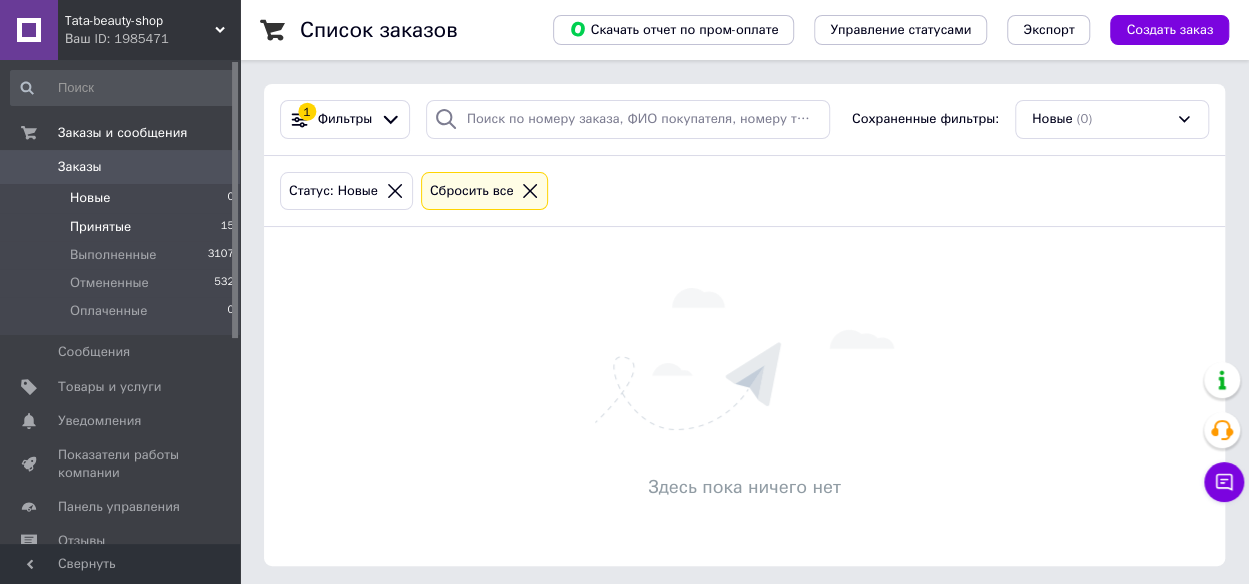 click on "Принятые" at bounding box center (100, 227) 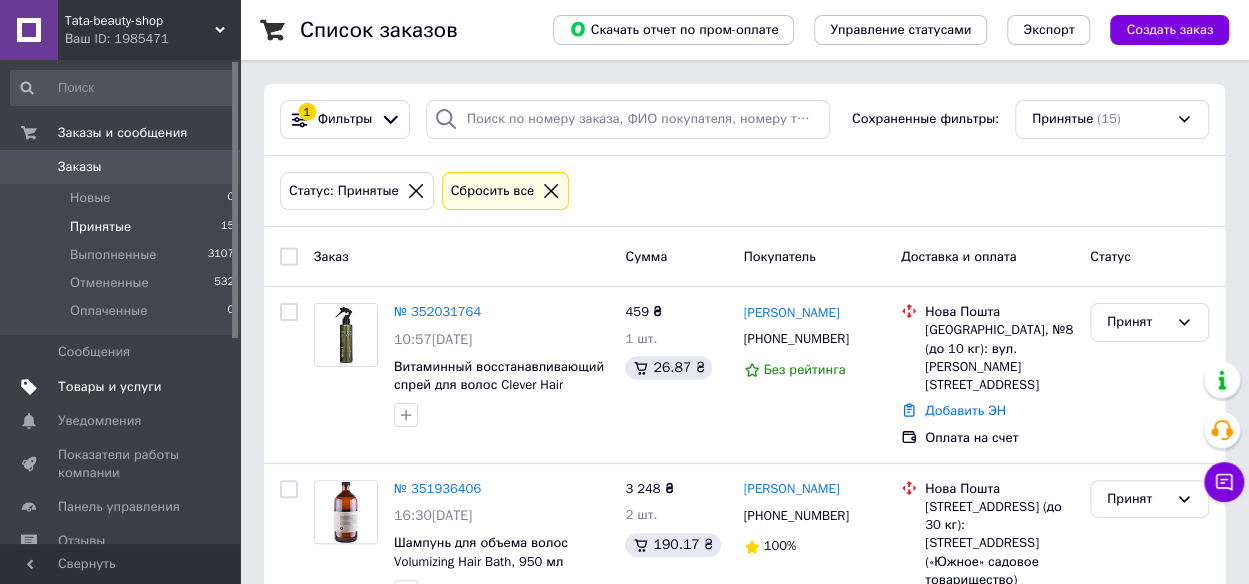 click on "Товары и услуги" at bounding box center (110, 387) 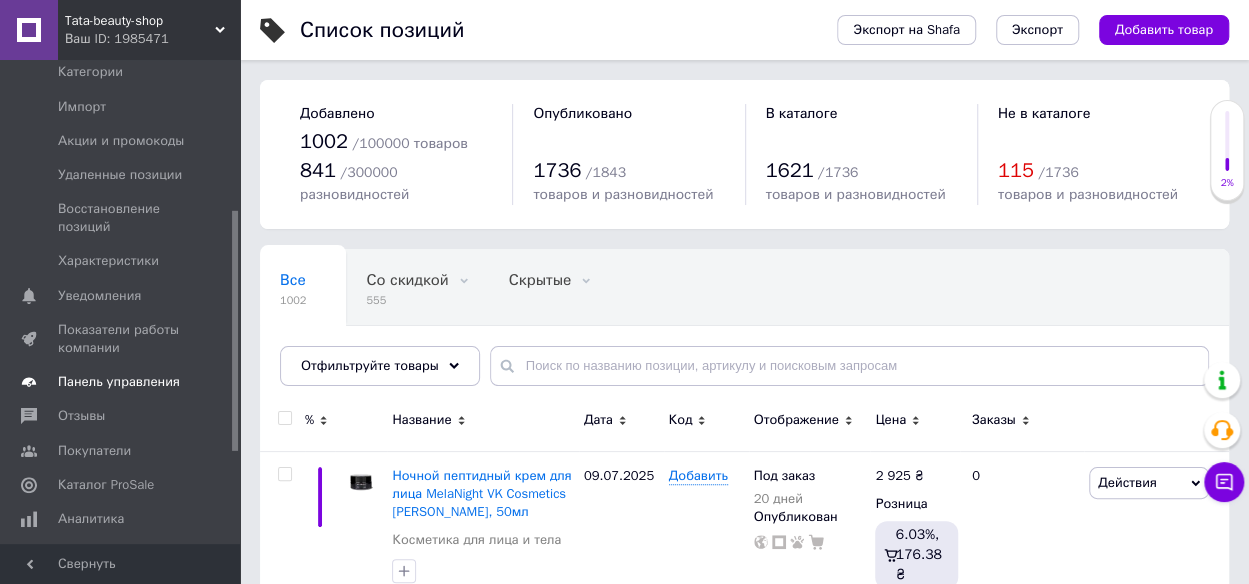 scroll, scrollTop: 300, scrollLeft: 0, axis: vertical 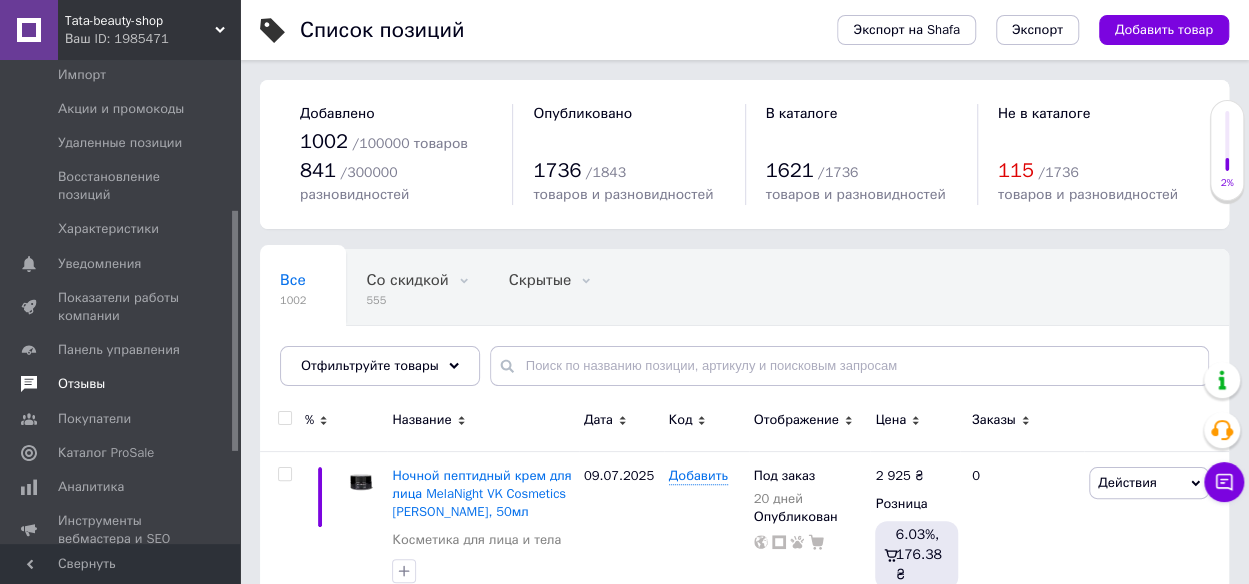 click on "Отзывы" at bounding box center (81, 384) 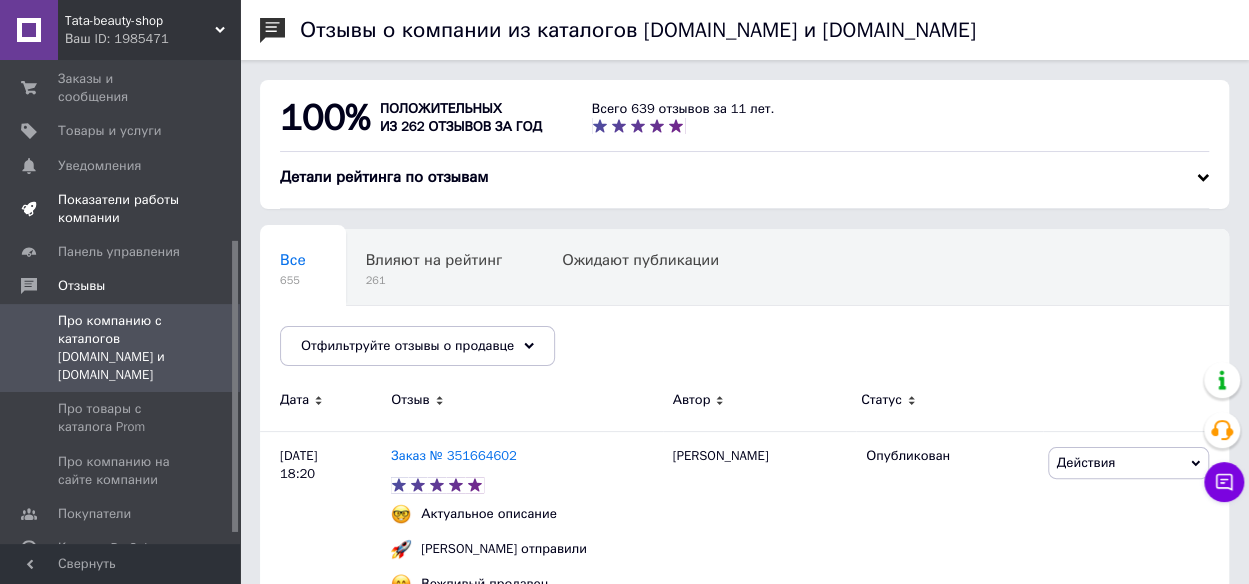 scroll, scrollTop: 0, scrollLeft: 0, axis: both 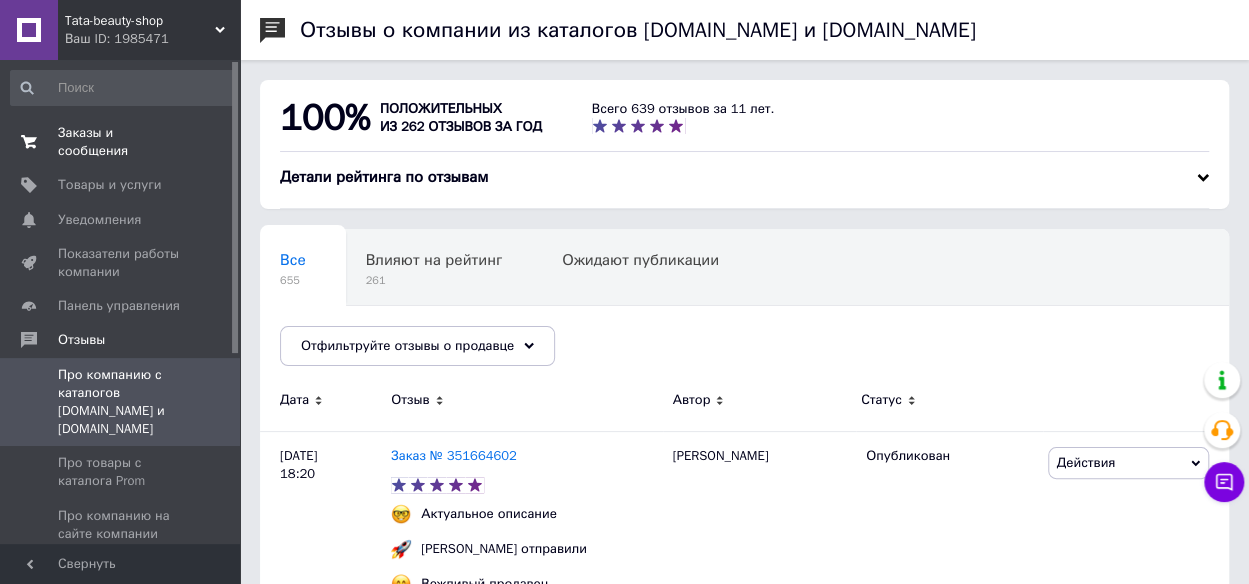 click on "Заказы и сообщения" at bounding box center (121, 142) 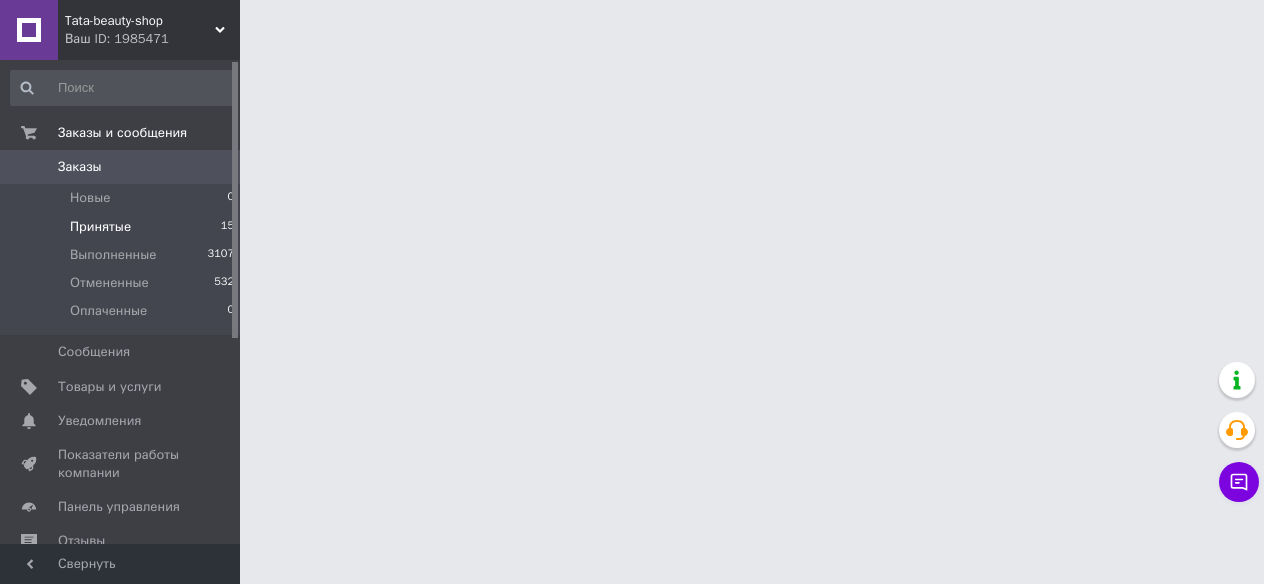 click on "Принятые" at bounding box center [100, 227] 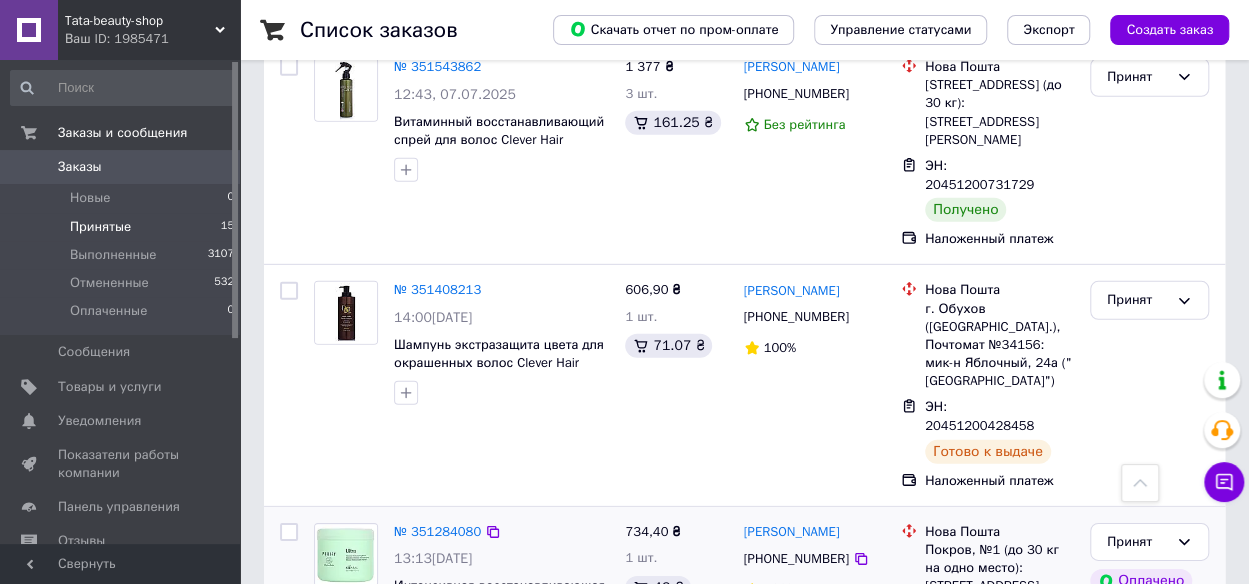 scroll, scrollTop: 2817, scrollLeft: 0, axis: vertical 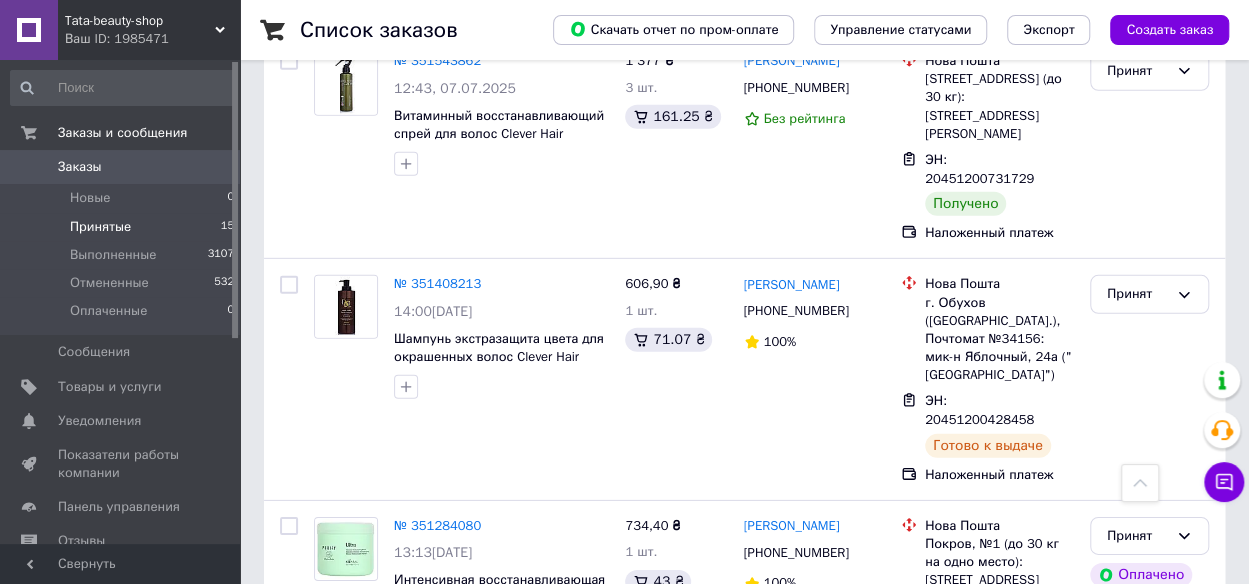click on "Принятые" at bounding box center [100, 227] 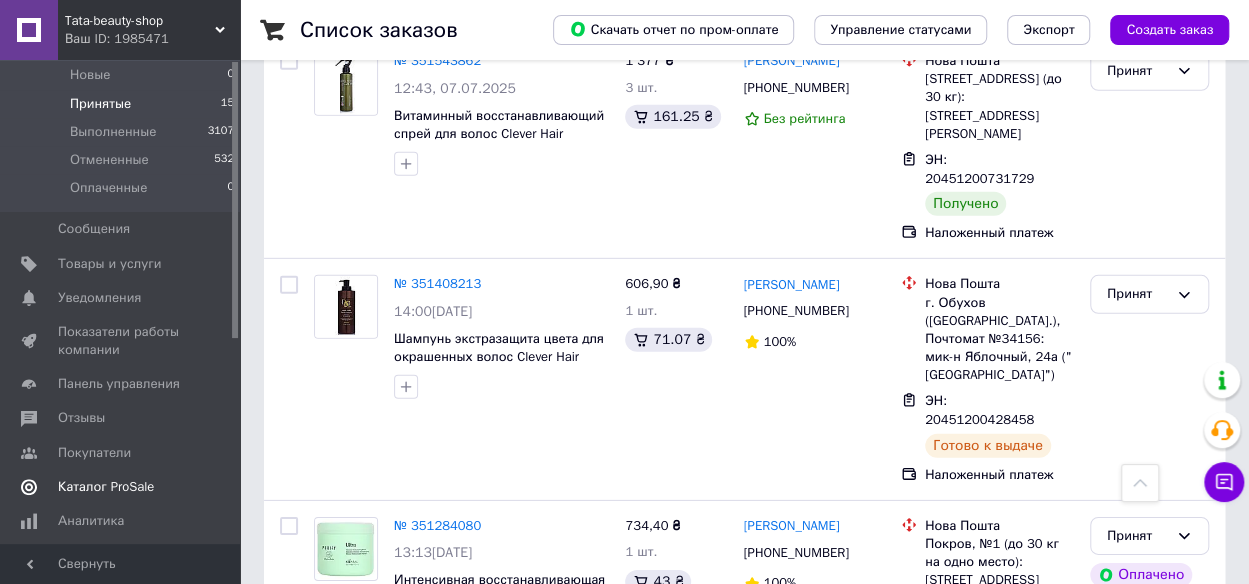 scroll, scrollTop: 200, scrollLeft: 0, axis: vertical 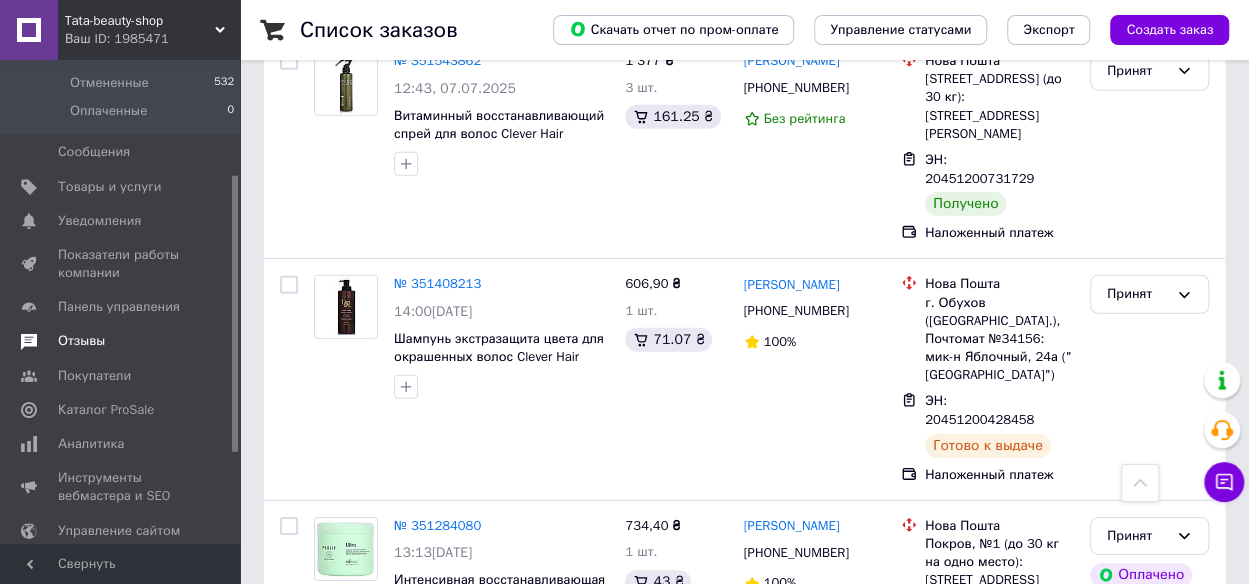 click on "Отзывы" at bounding box center (121, 341) 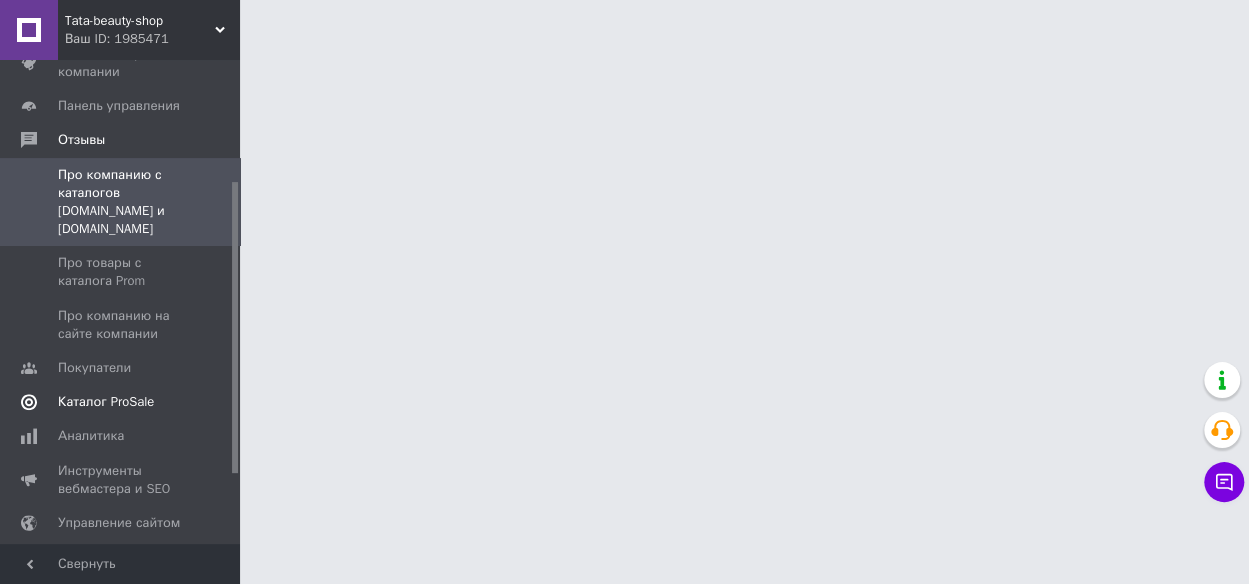 scroll, scrollTop: 0, scrollLeft: 0, axis: both 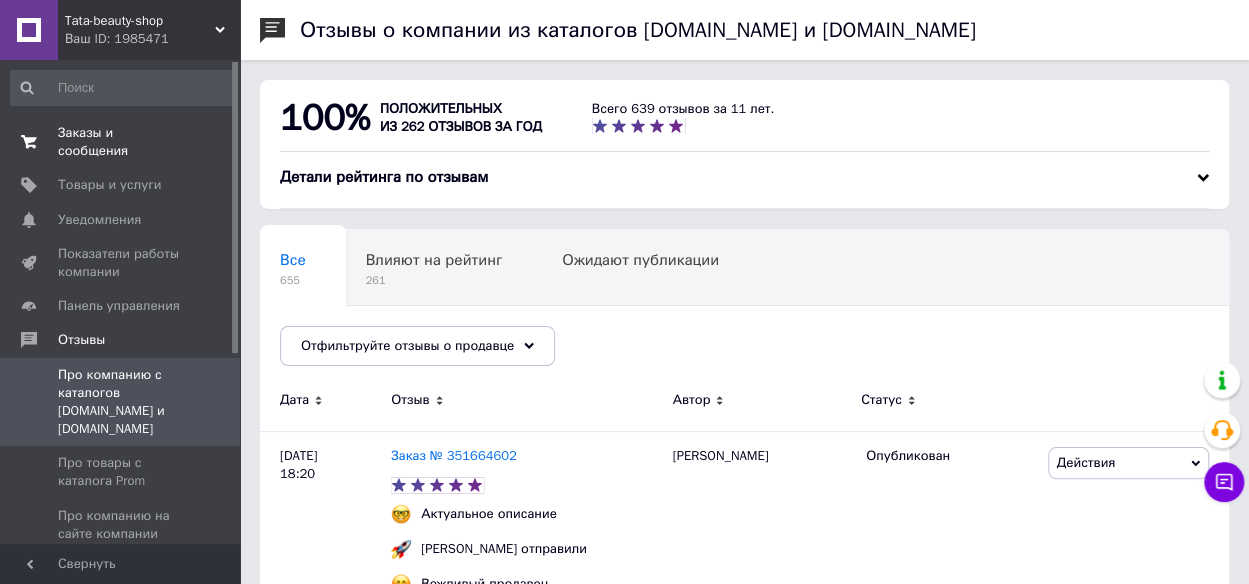 click on "Заказы и сообщения" at bounding box center (121, 142) 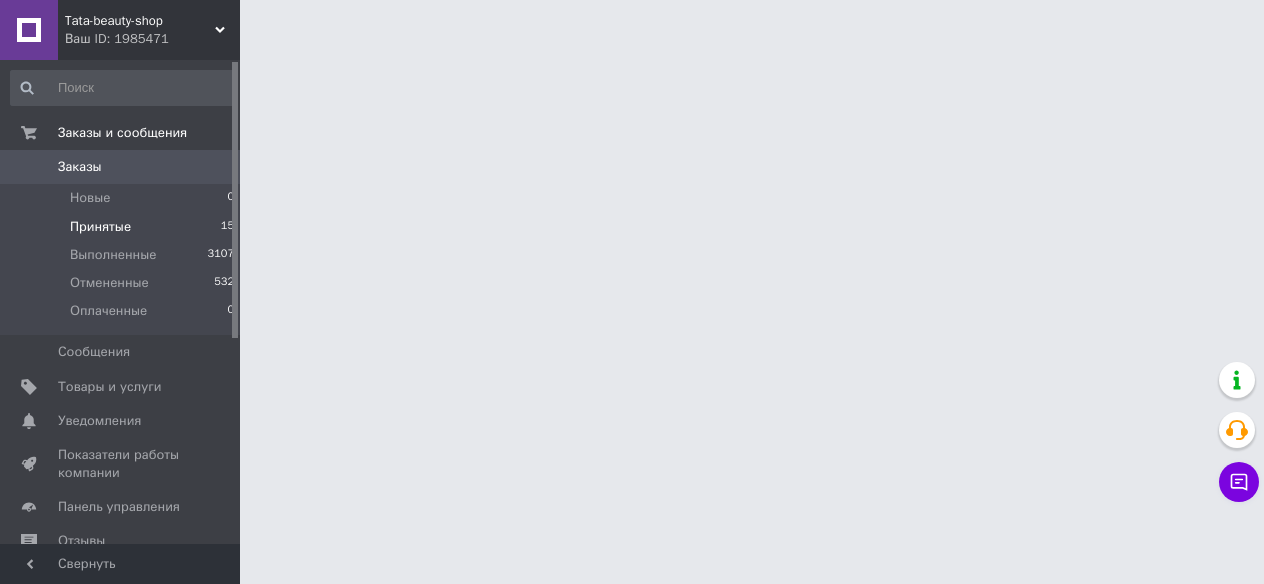 click on "Принятые" at bounding box center [100, 227] 